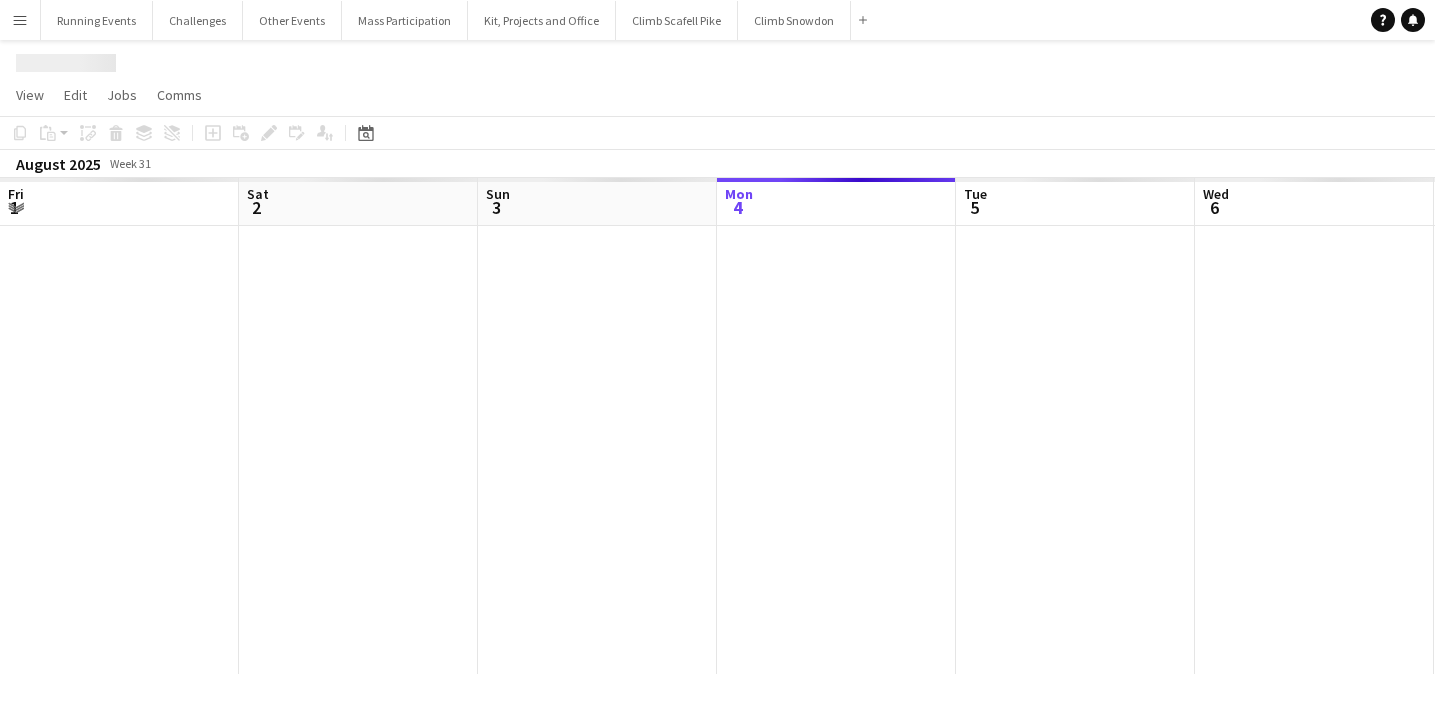 scroll, scrollTop: 0, scrollLeft: 0, axis: both 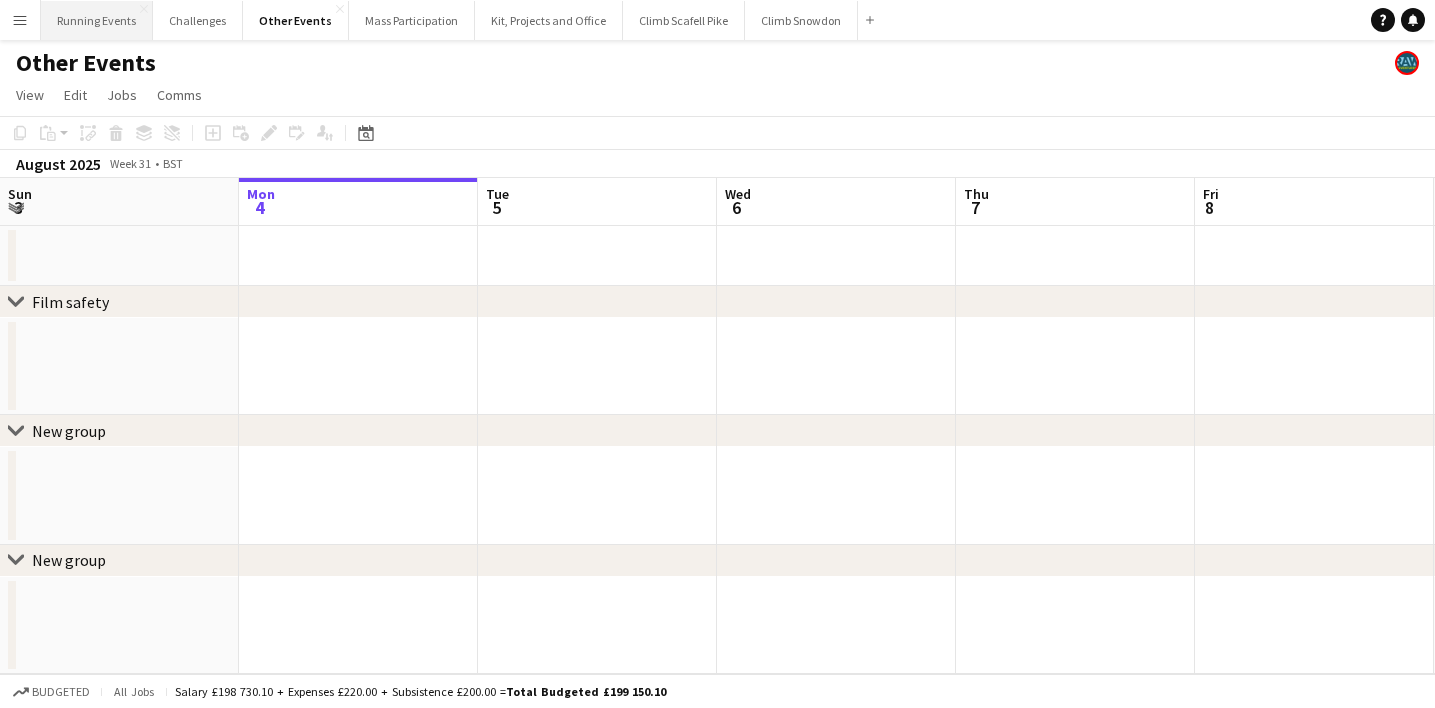 click on "Running Events
Close" at bounding box center [97, 20] 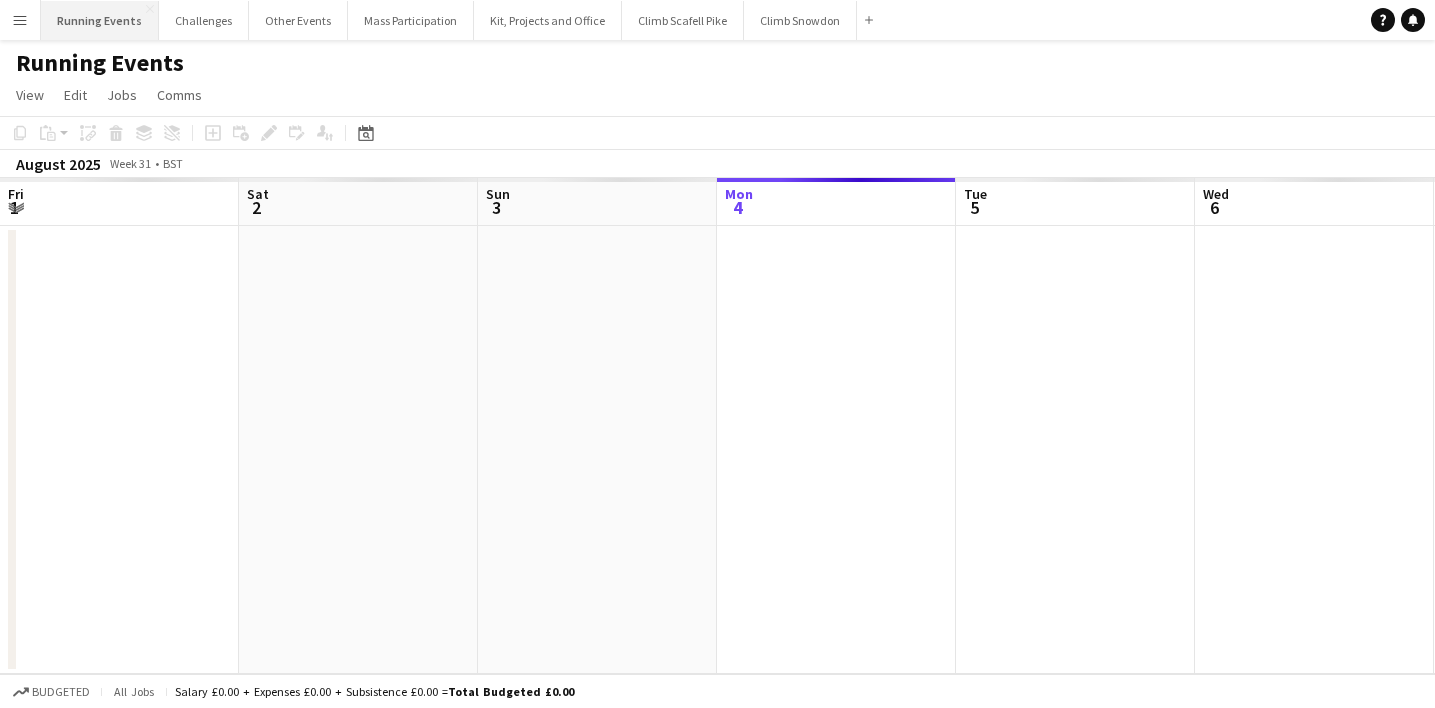 scroll, scrollTop: 0, scrollLeft: 478, axis: horizontal 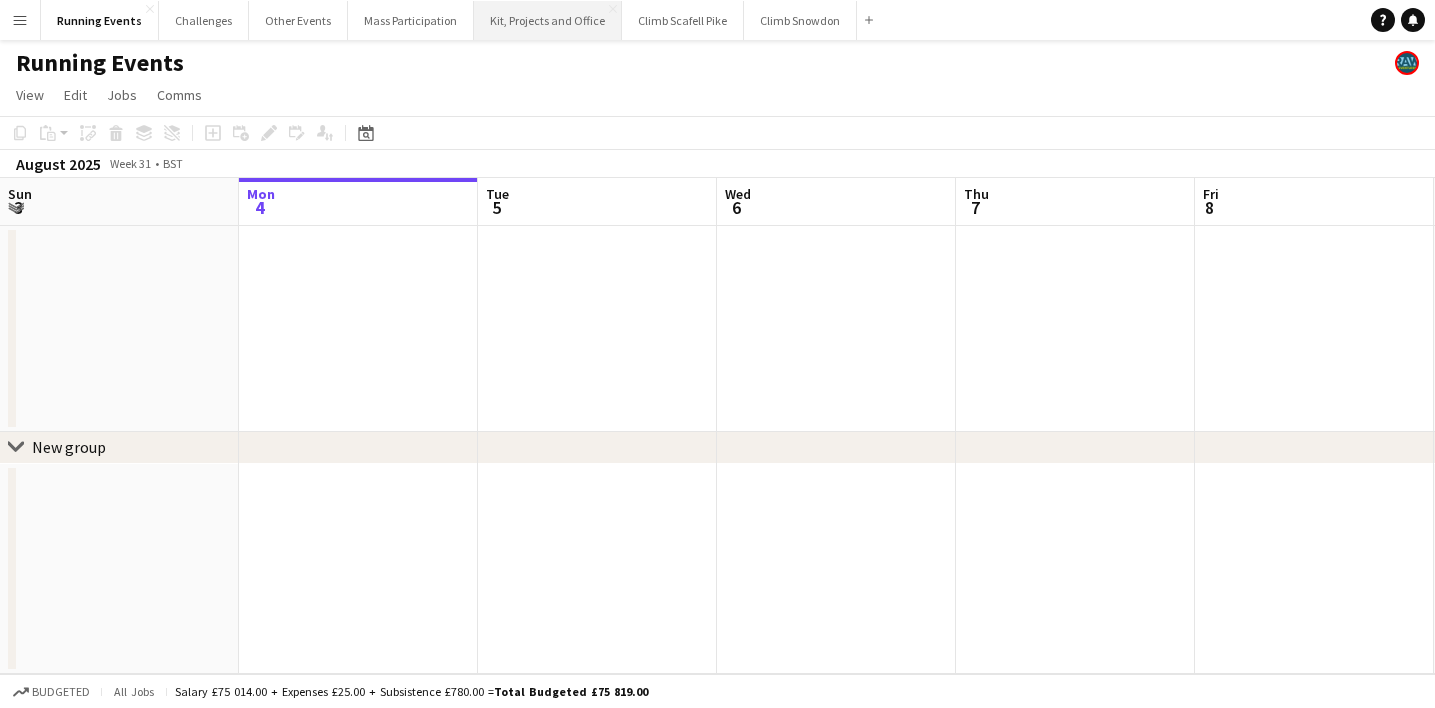 click on "Kit, Projects and Office
Close" at bounding box center (548, 20) 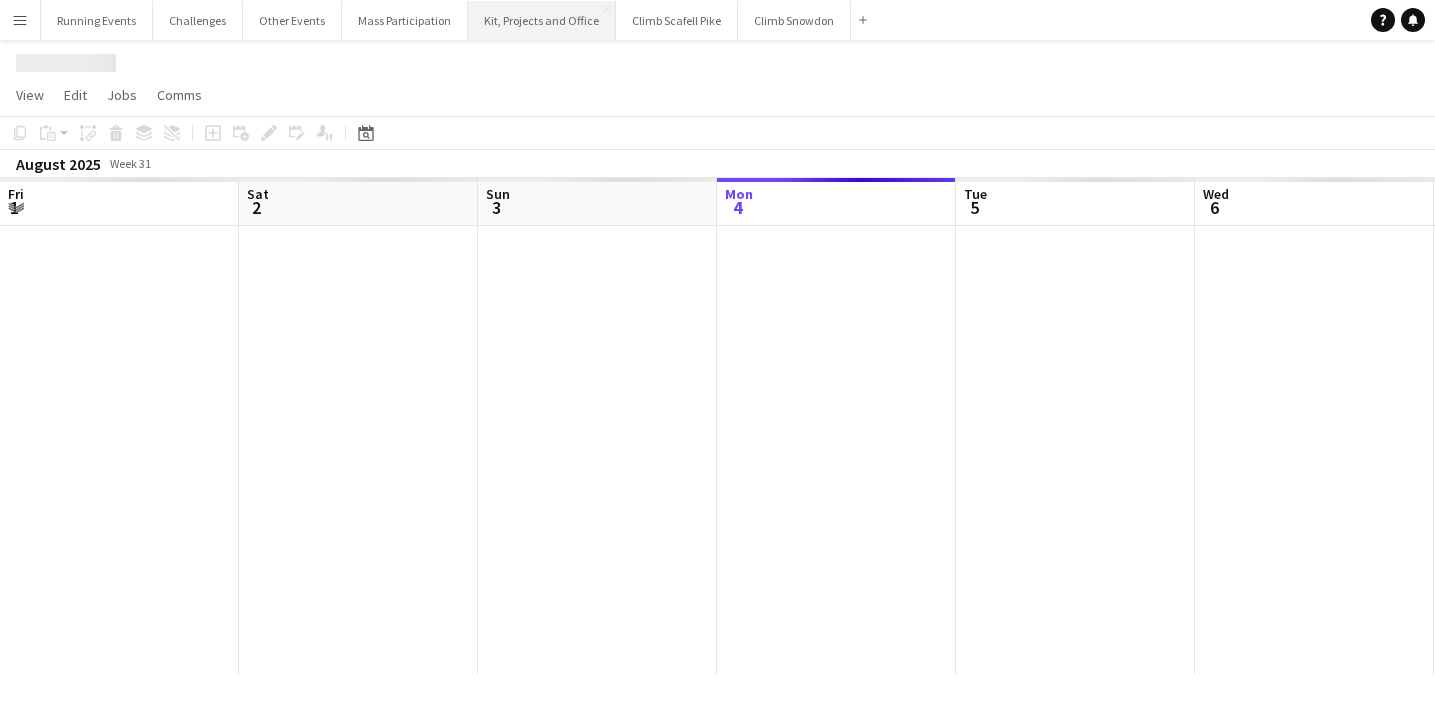 scroll, scrollTop: 0, scrollLeft: 478, axis: horizontal 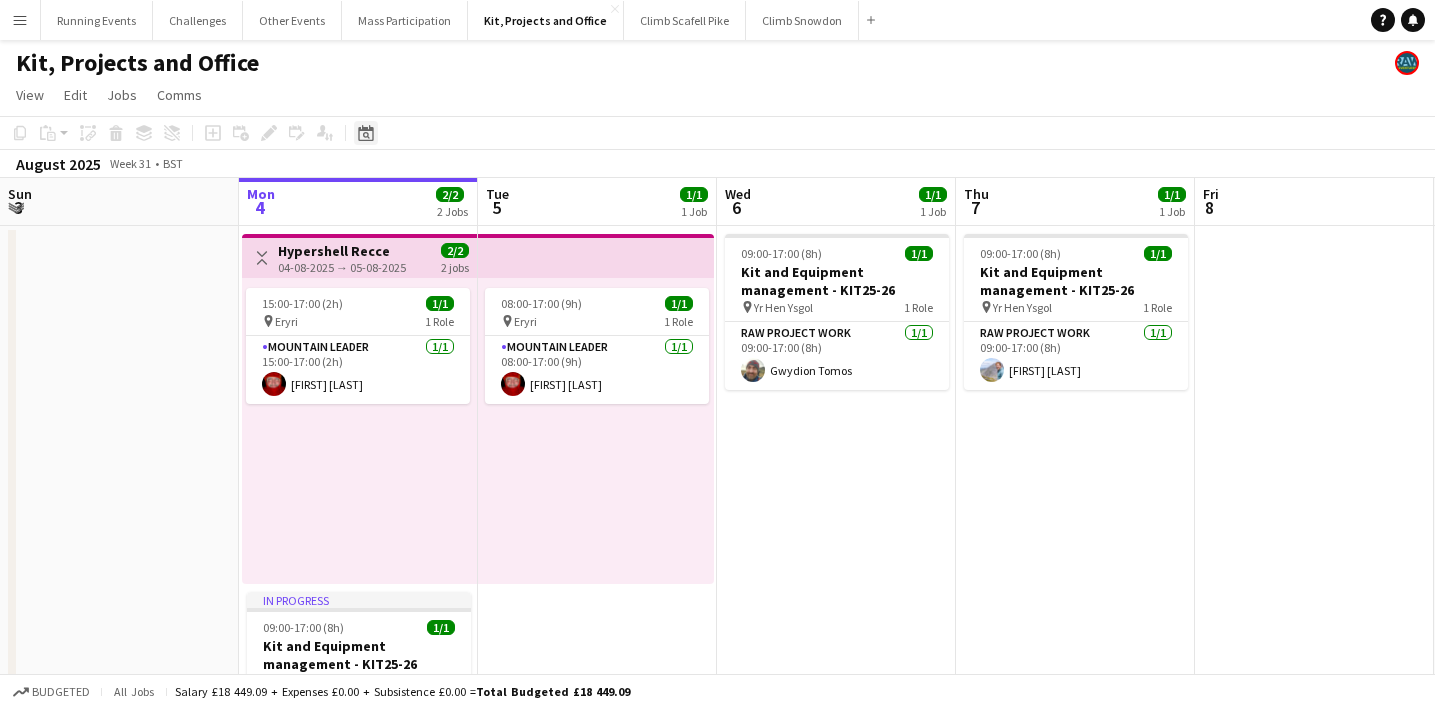 click 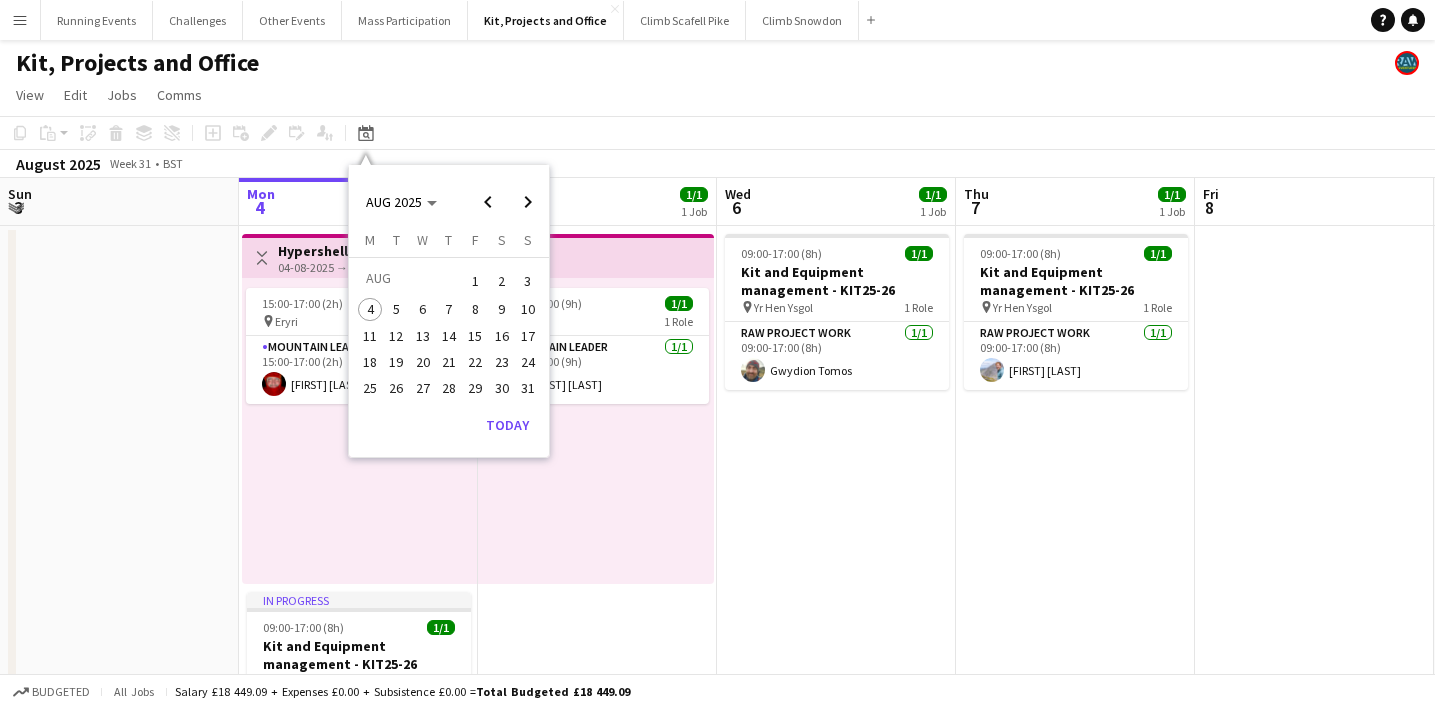 click on "1" at bounding box center [475, 281] 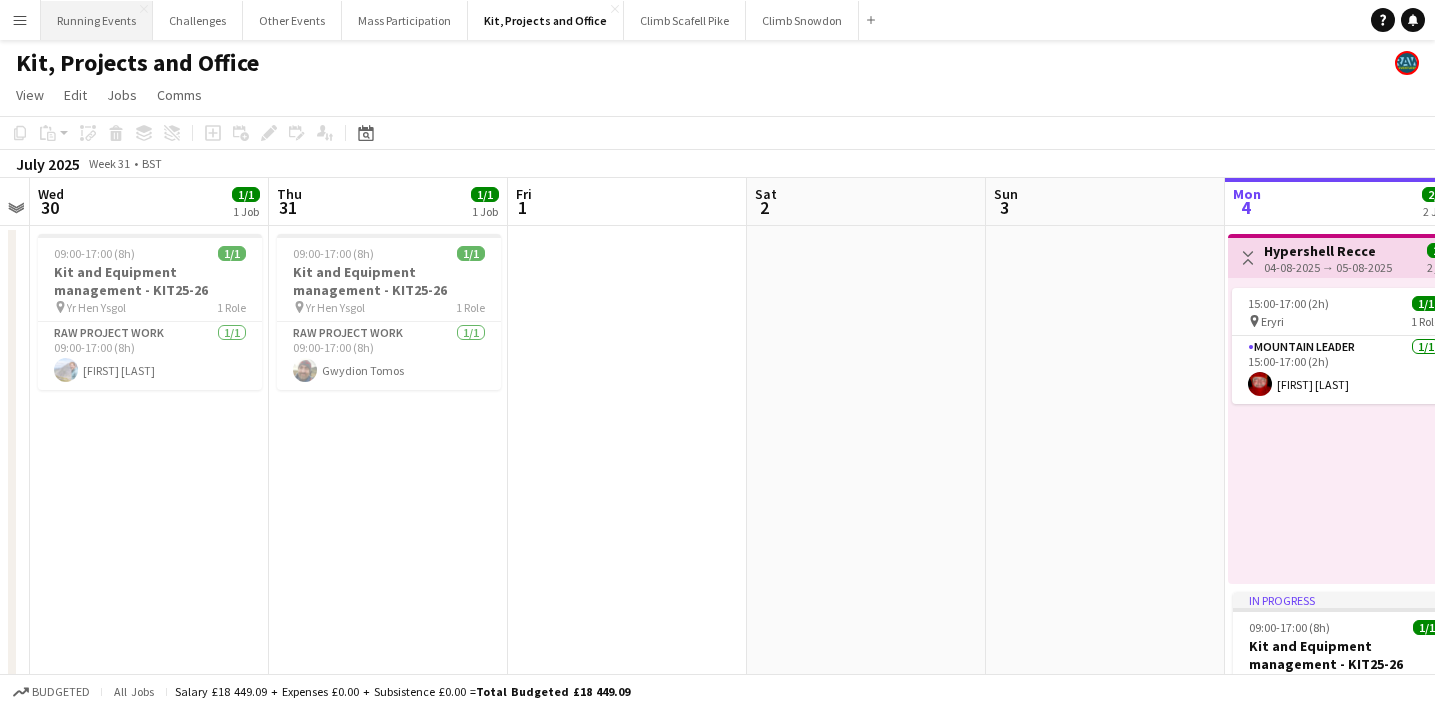 click on "Running Events
Close" at bounding box center [97, 20] 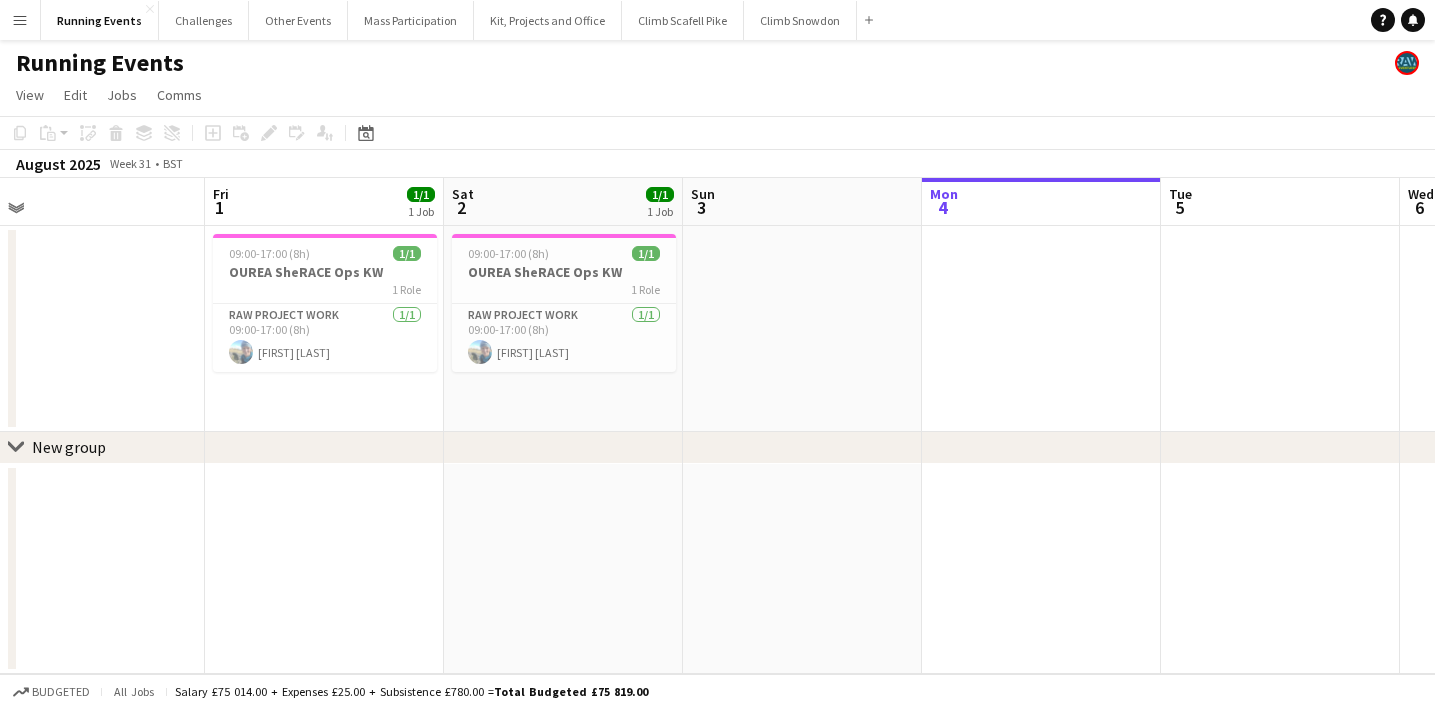 scroll, scrollTop: 0, scrollLeft: 509, axis: horizontal 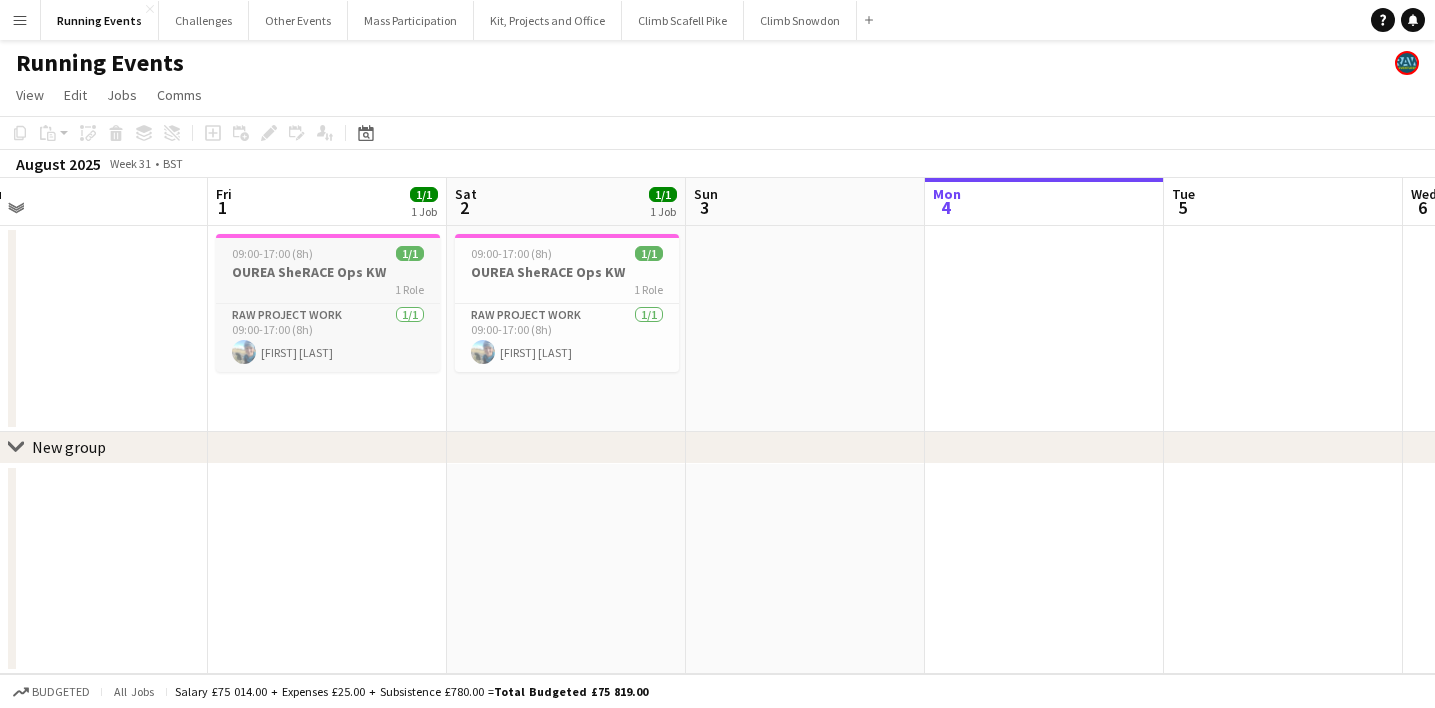 click on "OUREA SheRACE Ops KW" at bounding box center (328, 272) 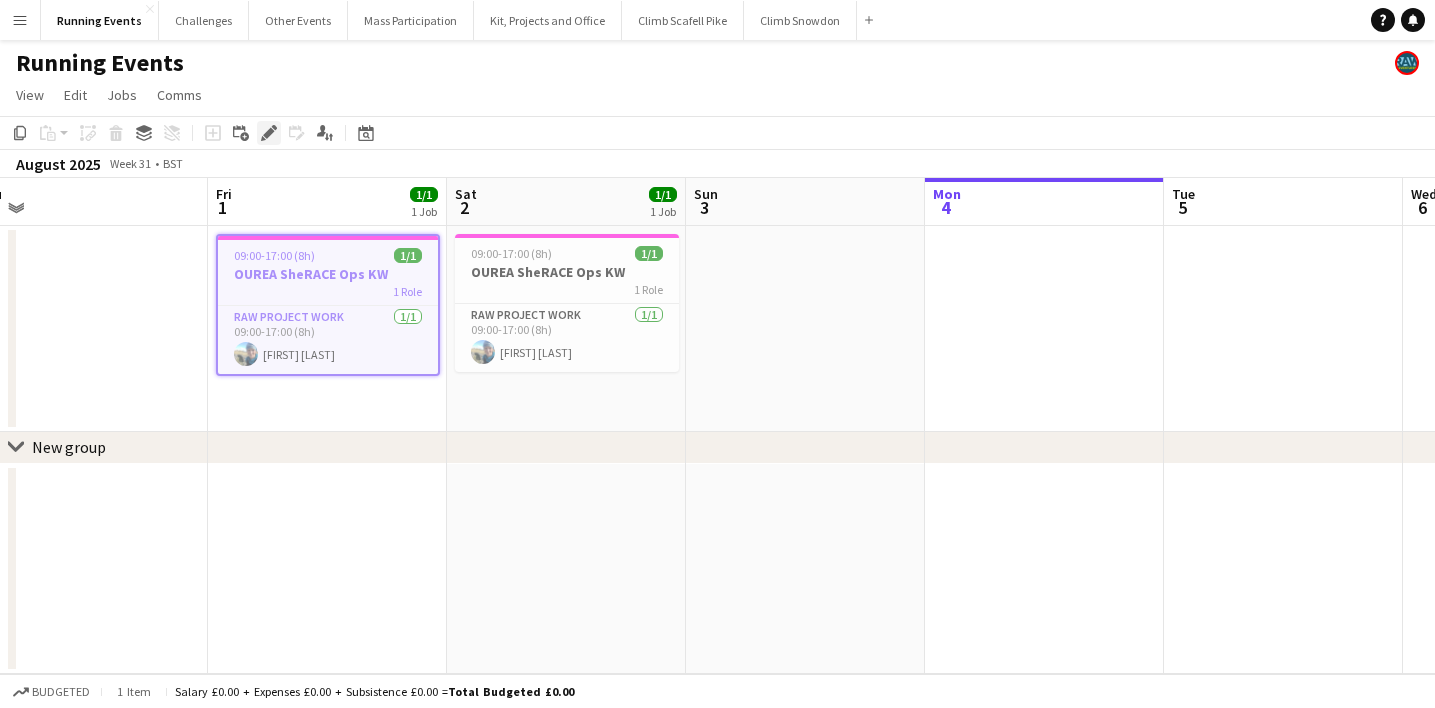 click 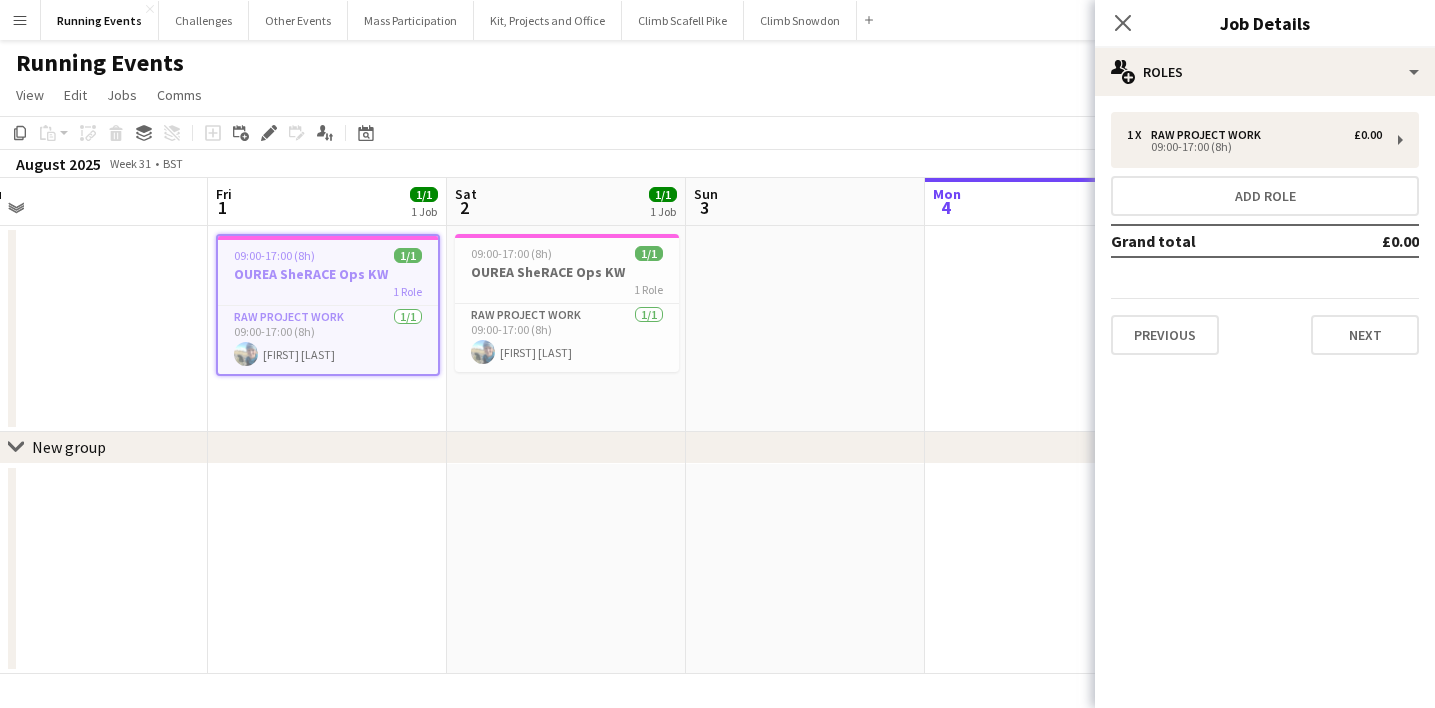 click at bounding box center [566, 569] 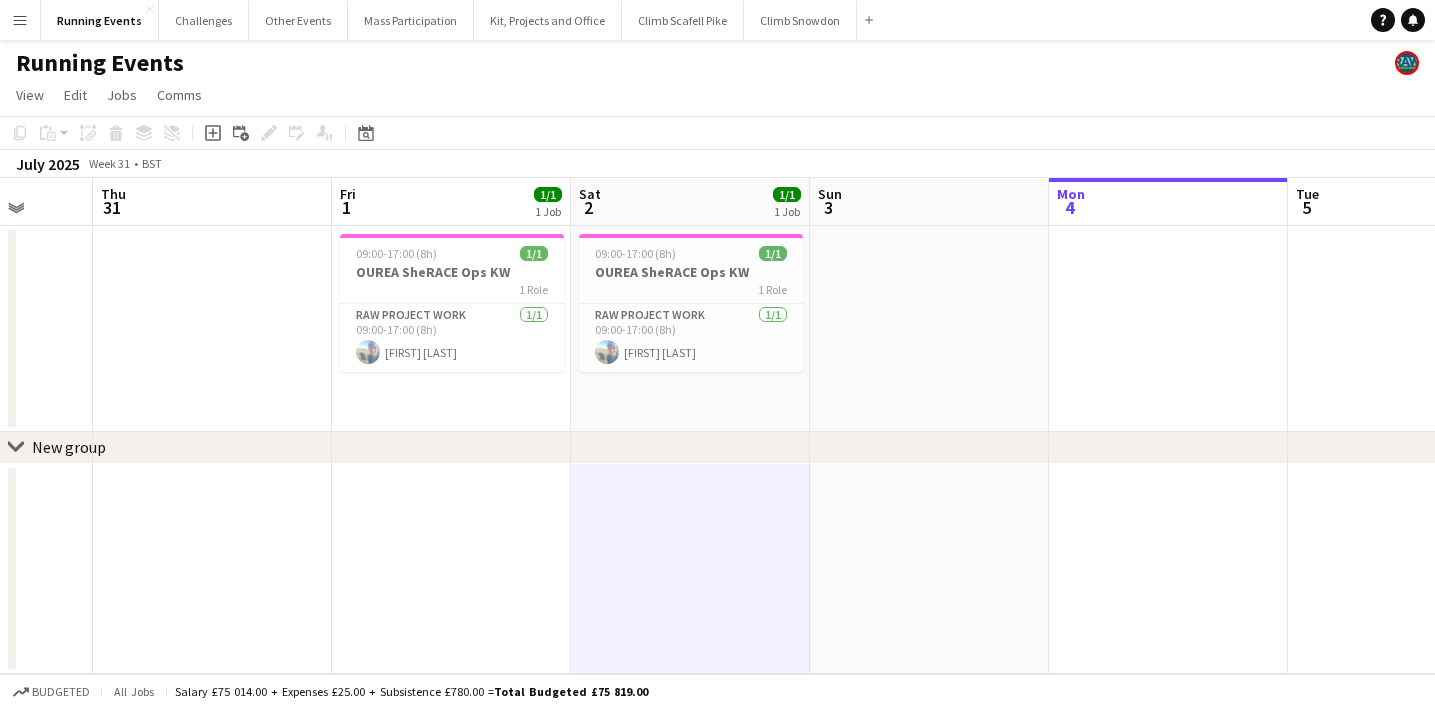 scroll, scrollTop: 0, scrollLeft: 606, axis: horizontal 